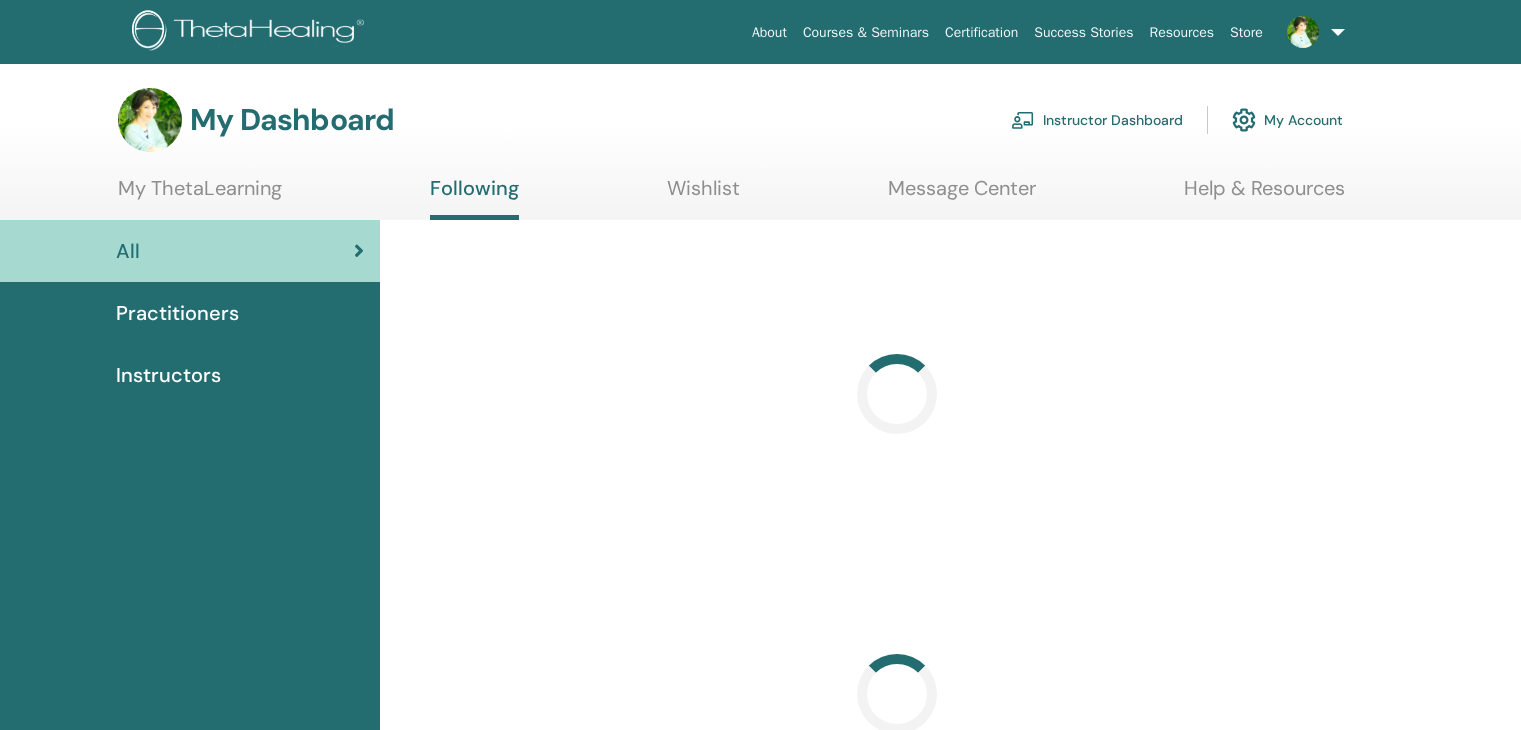 scroll, scrollTop: 0, scrollLeft: 0, axis: both 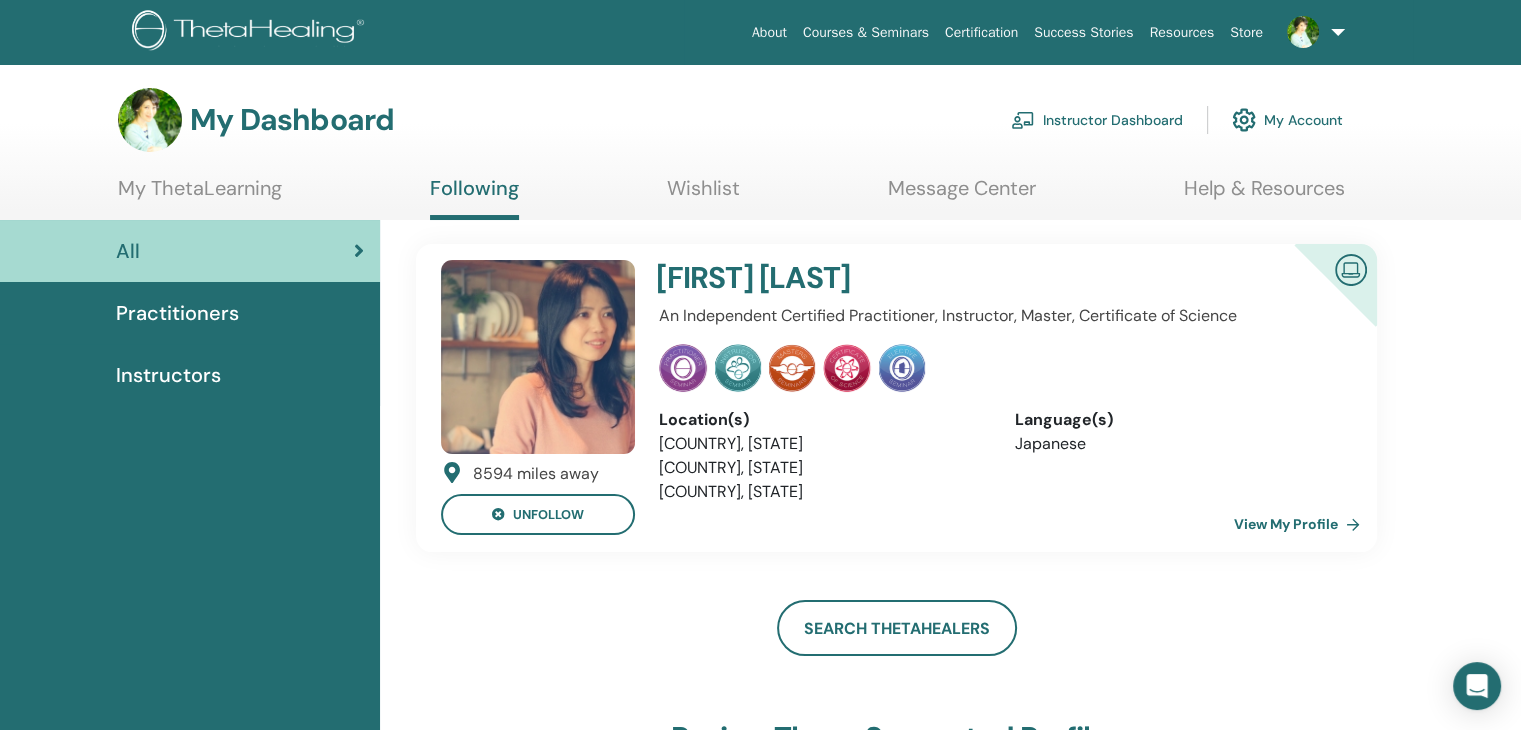 click on "Instructor Dashboard" at bounding box center [1097, 120] 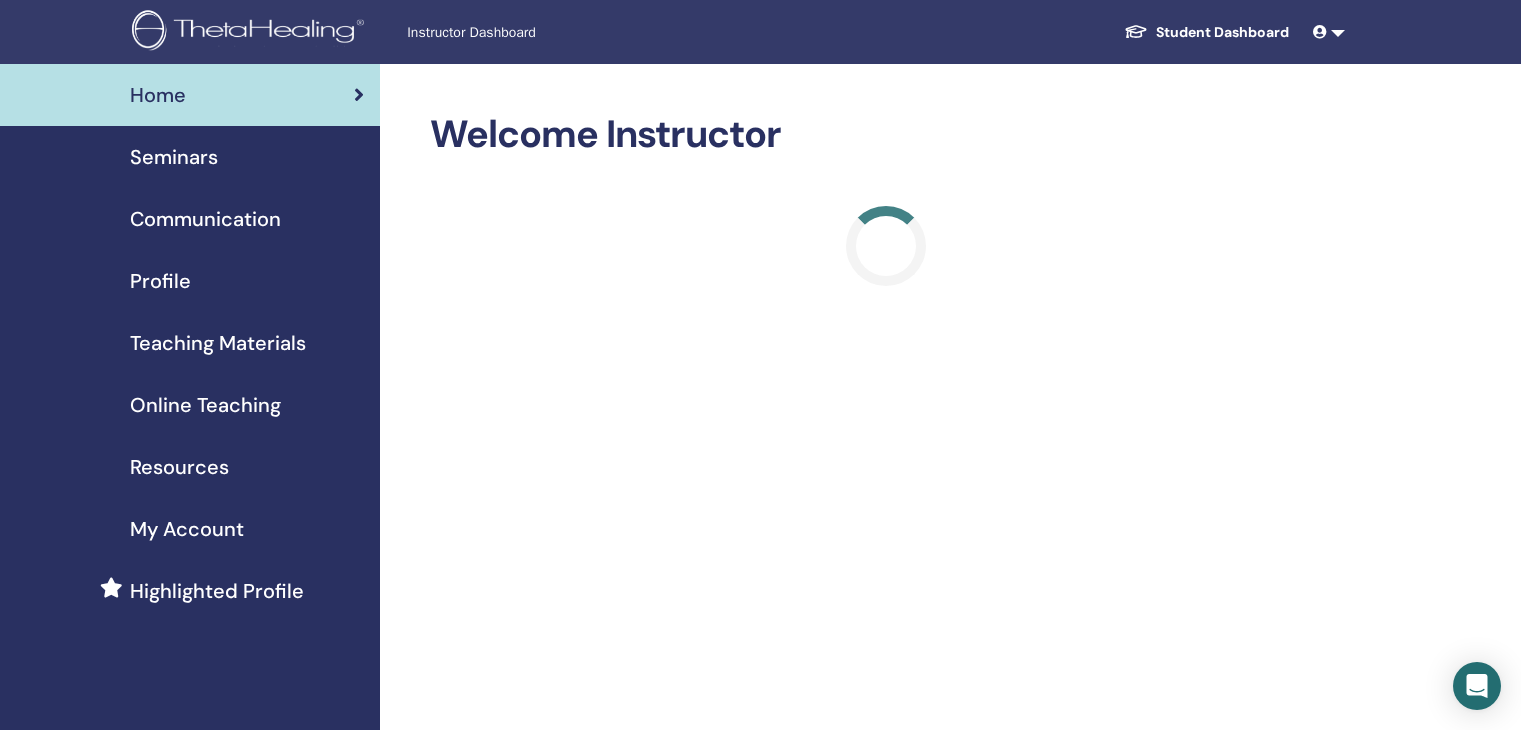 scroll, scrollTop: 0, scrollLeft: 0, axis: both 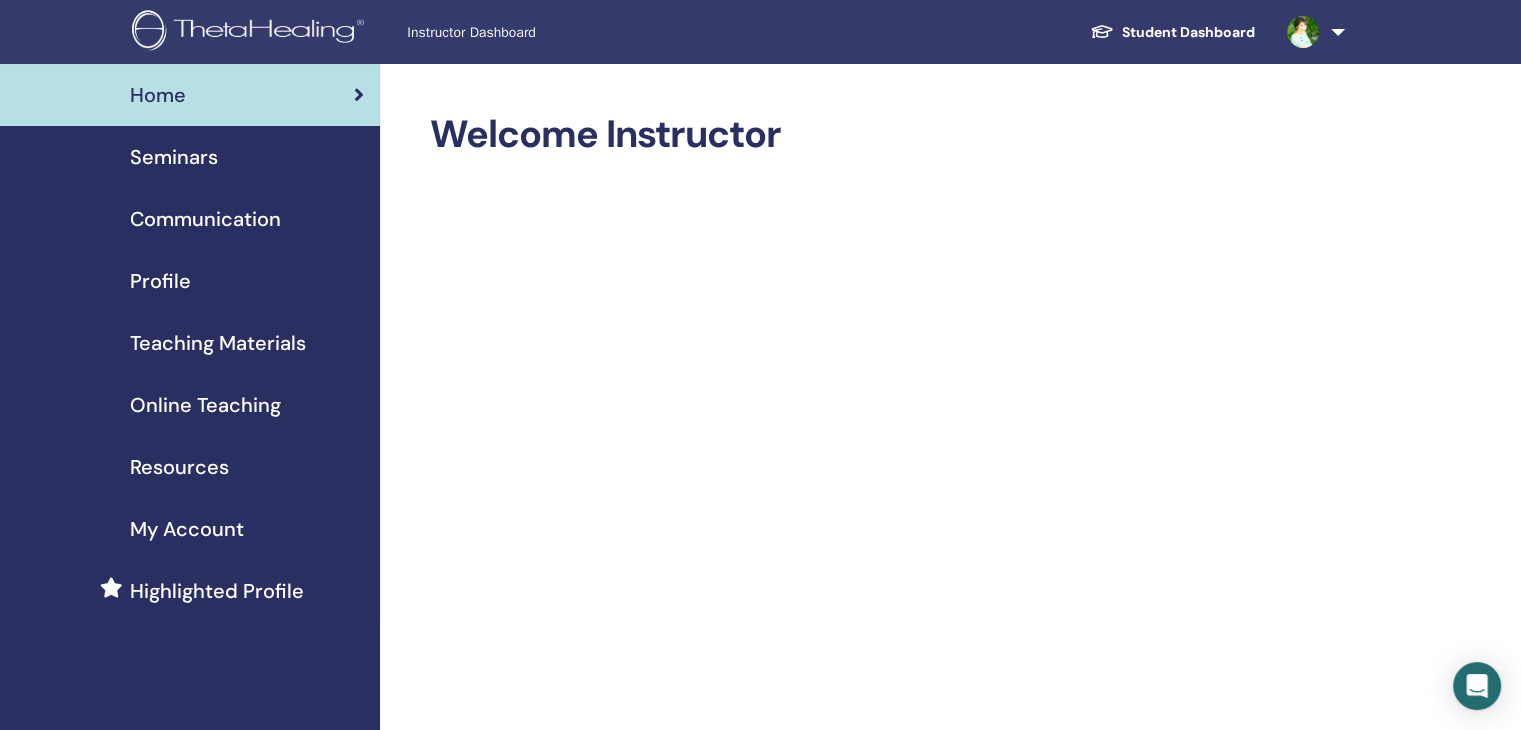 click on "Seminars" at bounding box center [174, 157] 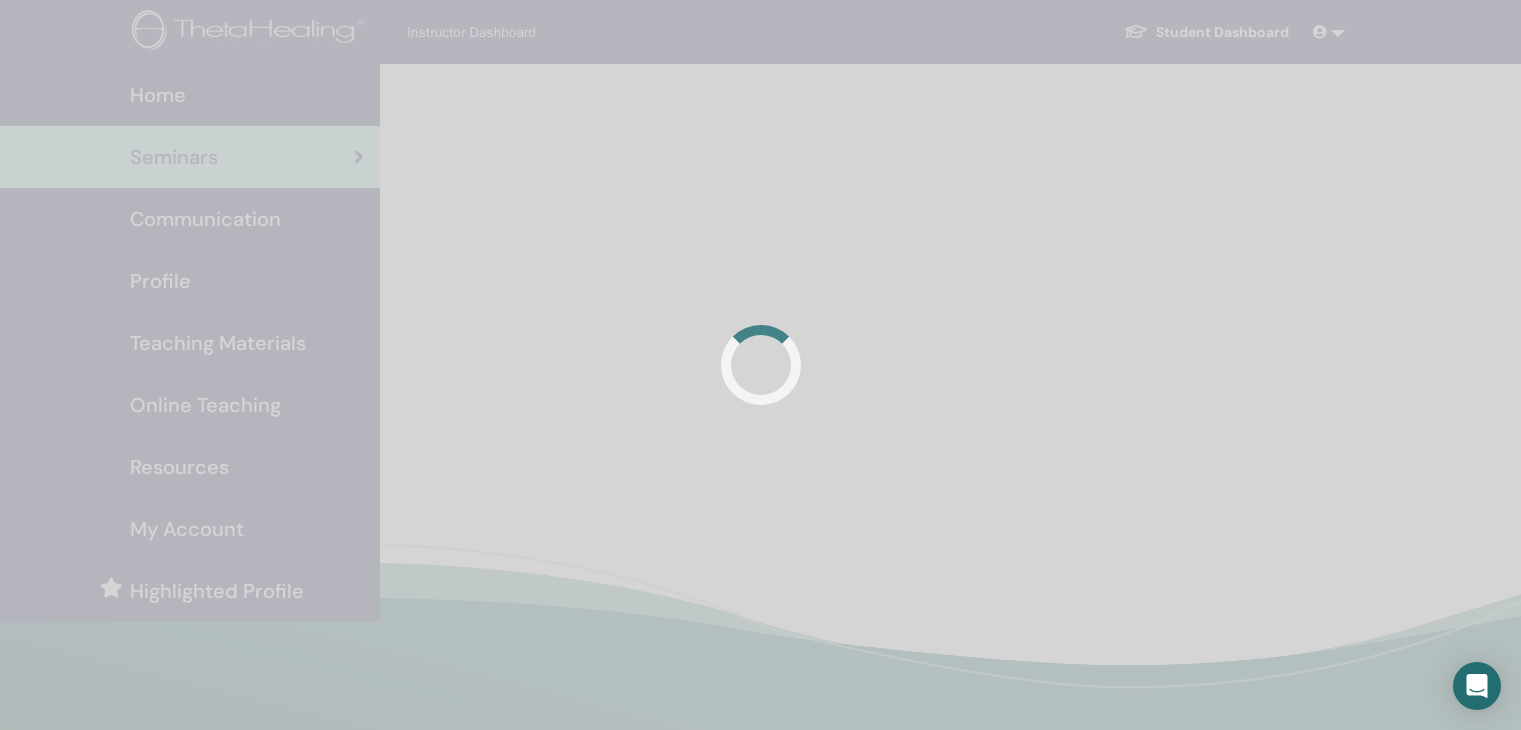 scroll, scrollTop: 0, scrollLeft: 0, axis: both 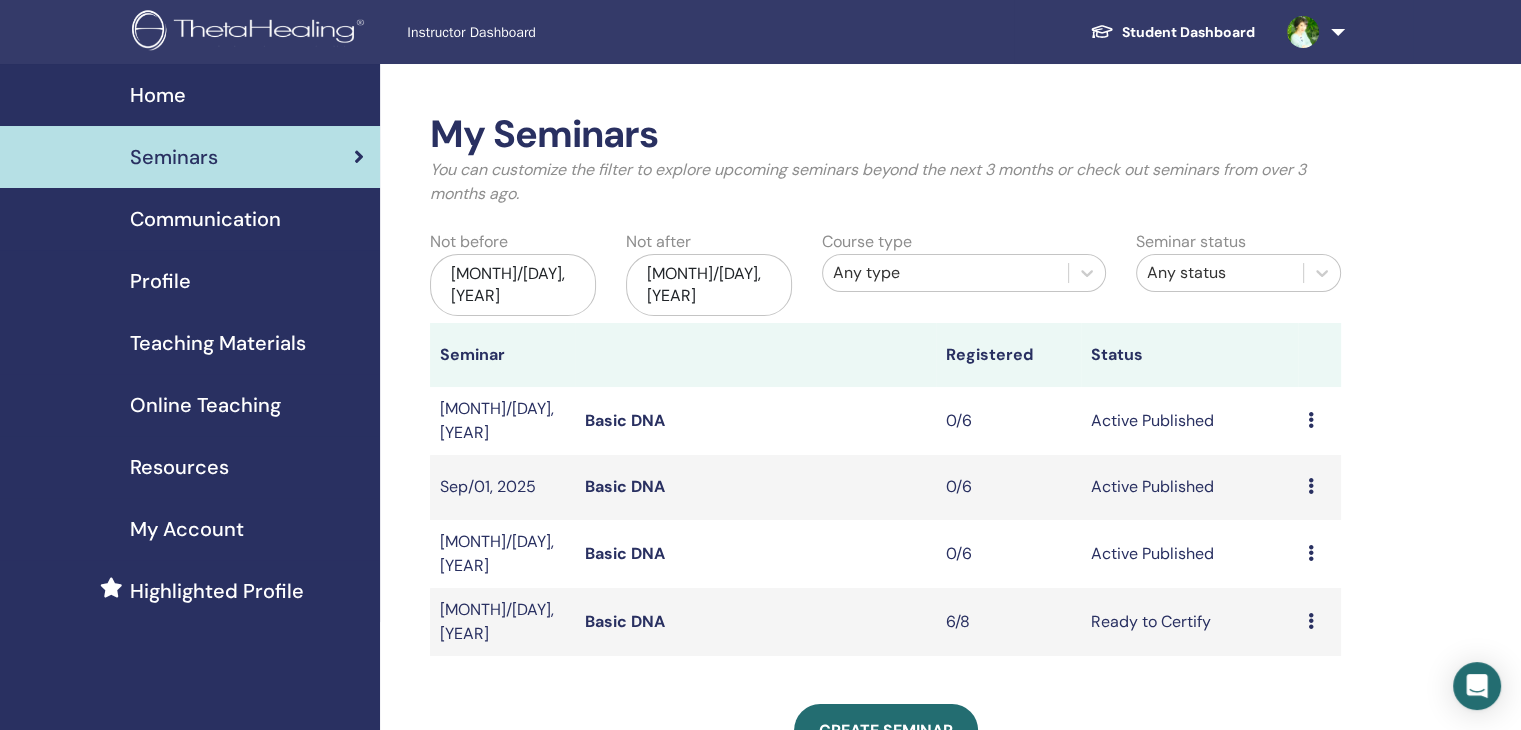 click on "Basic DNA" at bounding box center (625, 553) 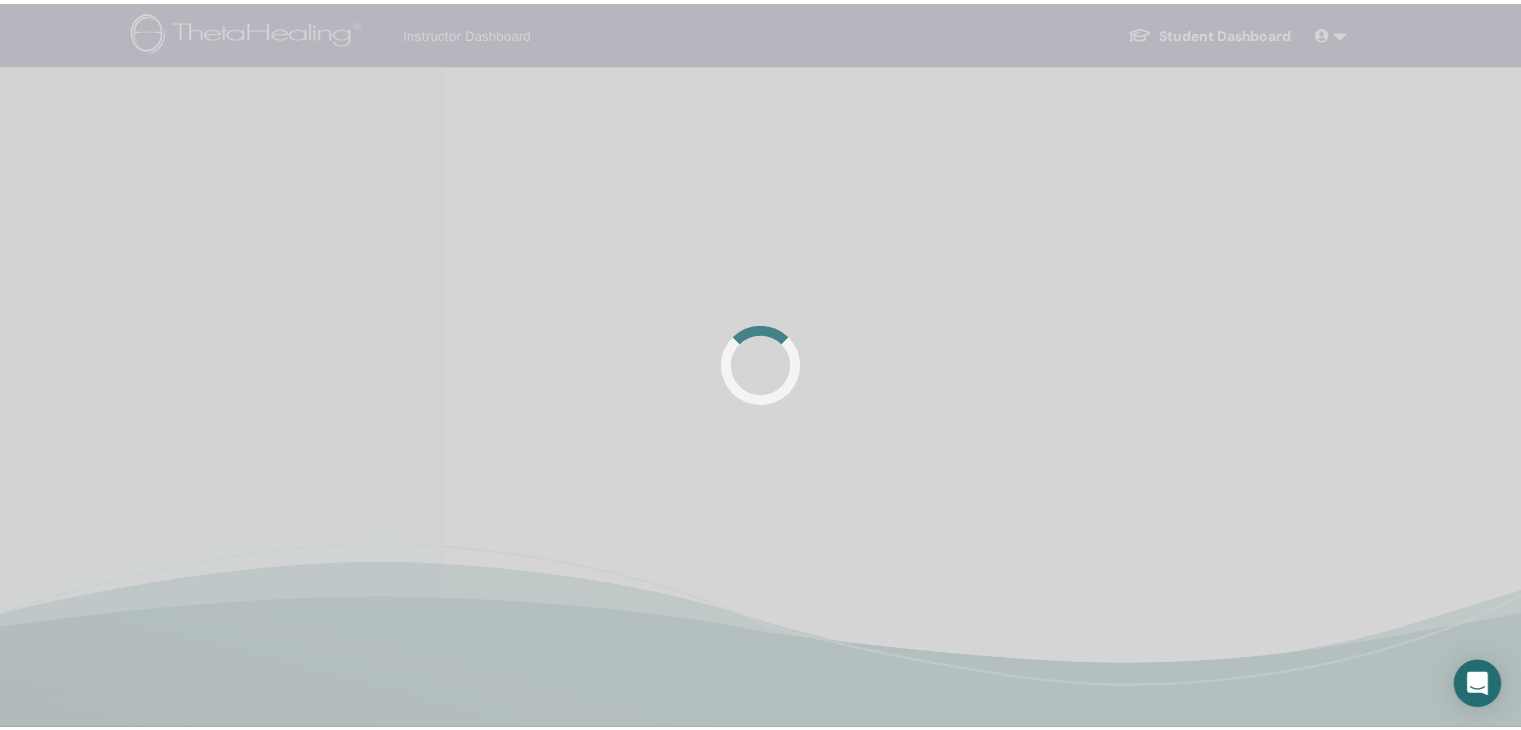 scroll, scrollTop: 0, scrollLeft: 0, axis: both 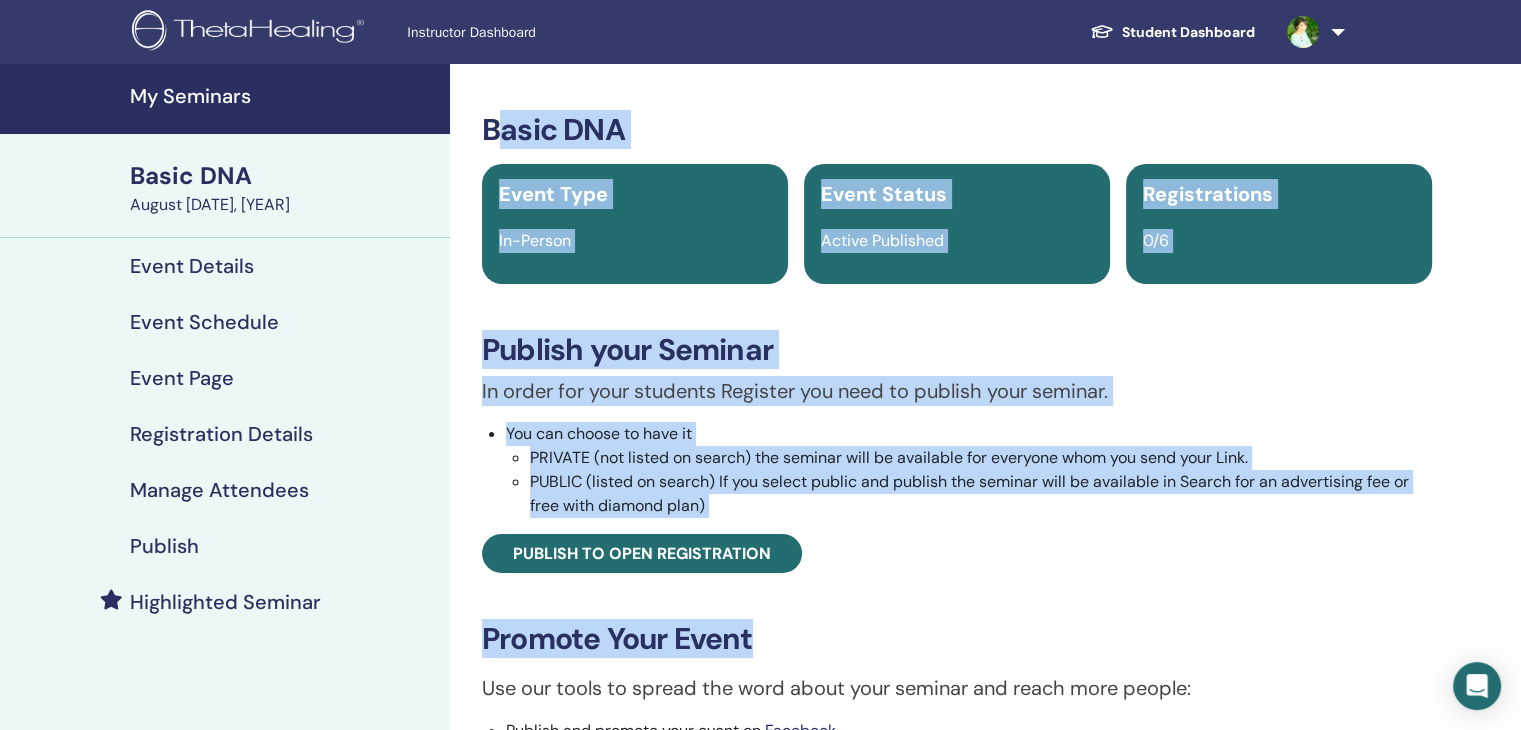 drag, startPoint x: 507, startPoint y: 89, endPoint x: 1224, endPoint y: 653, distance: 912.24176 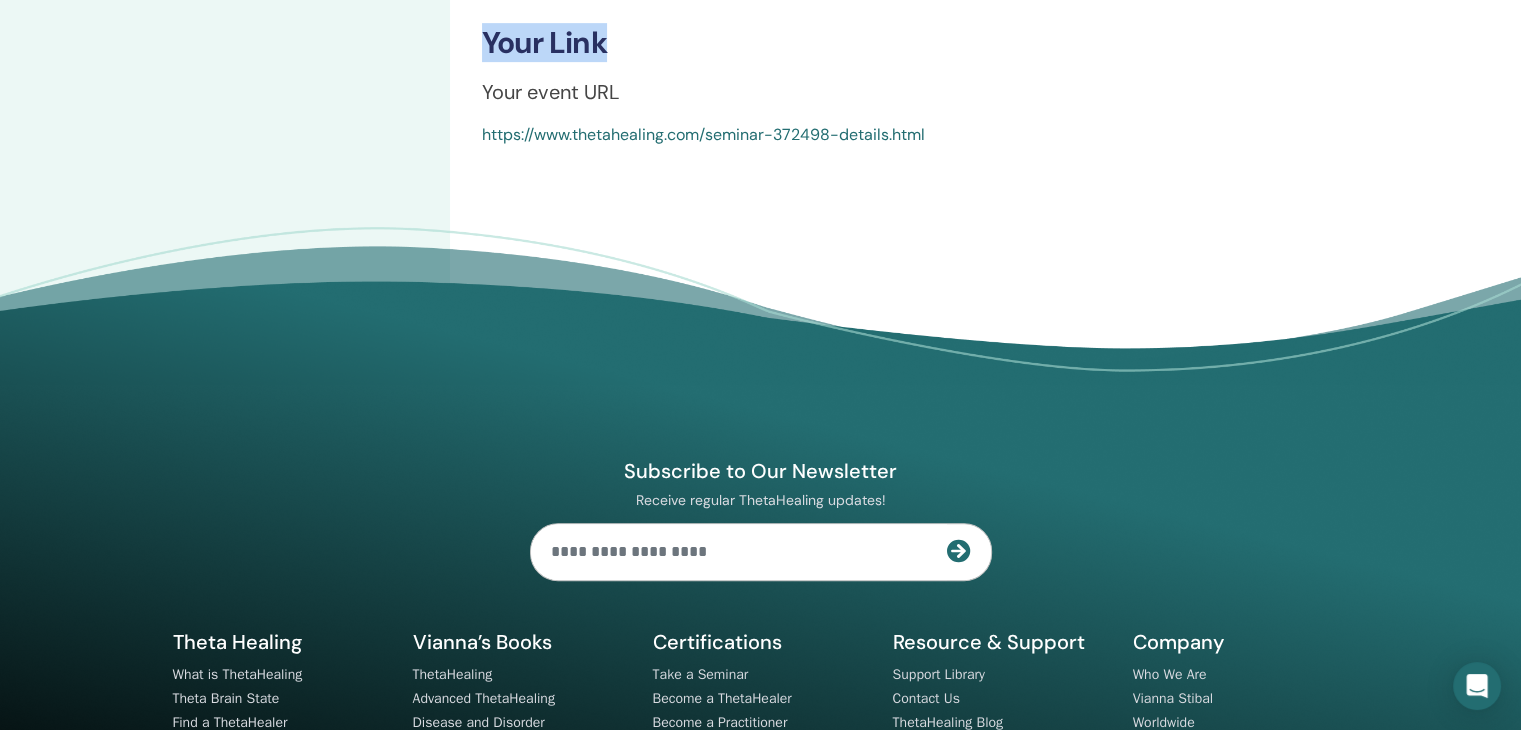 scroll, scrollTop: 768, scrollLeft: 0, axis: vertical 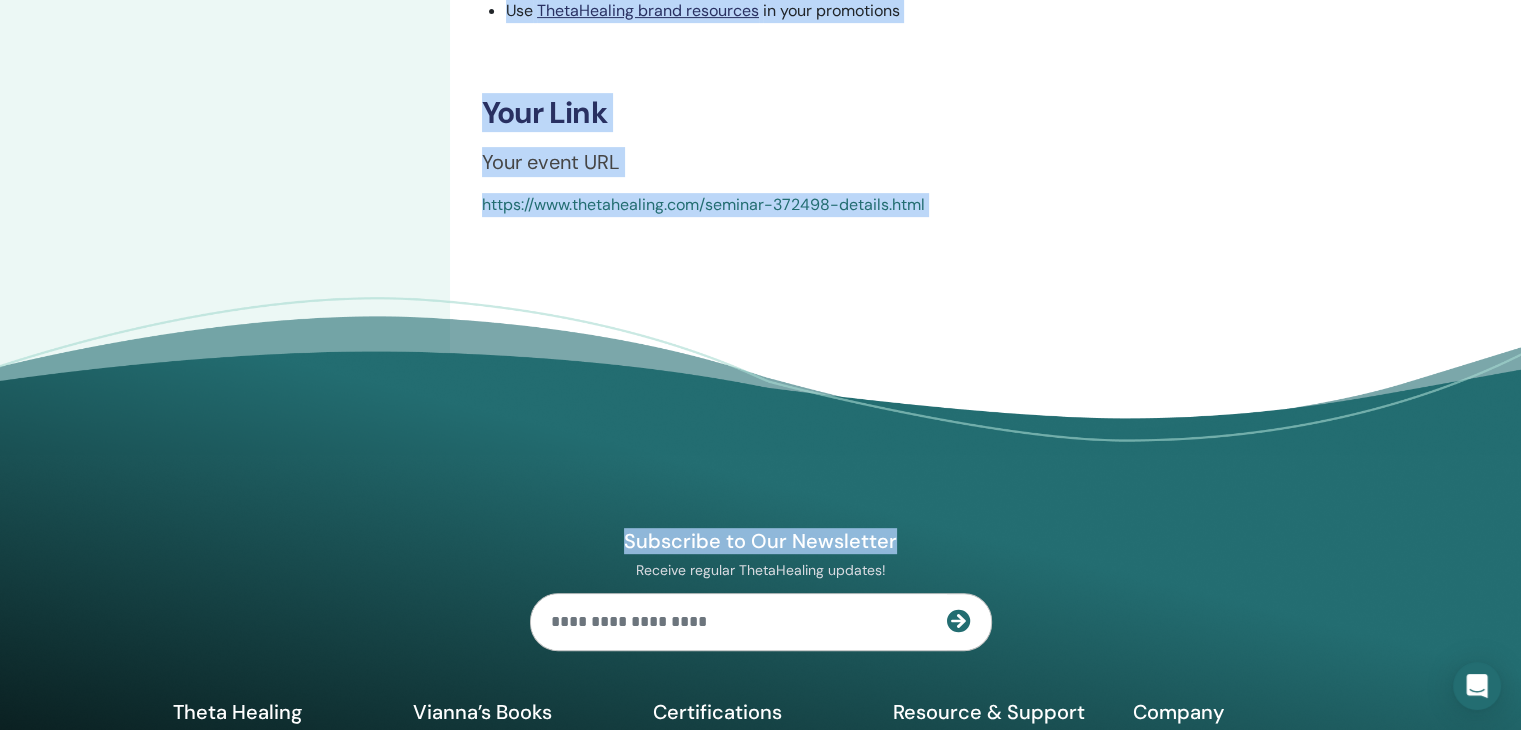 drag, startPoint x: 456, startPoint y: 81, endPoint x: 1150, endPoint y: 333, distance: 738.33594 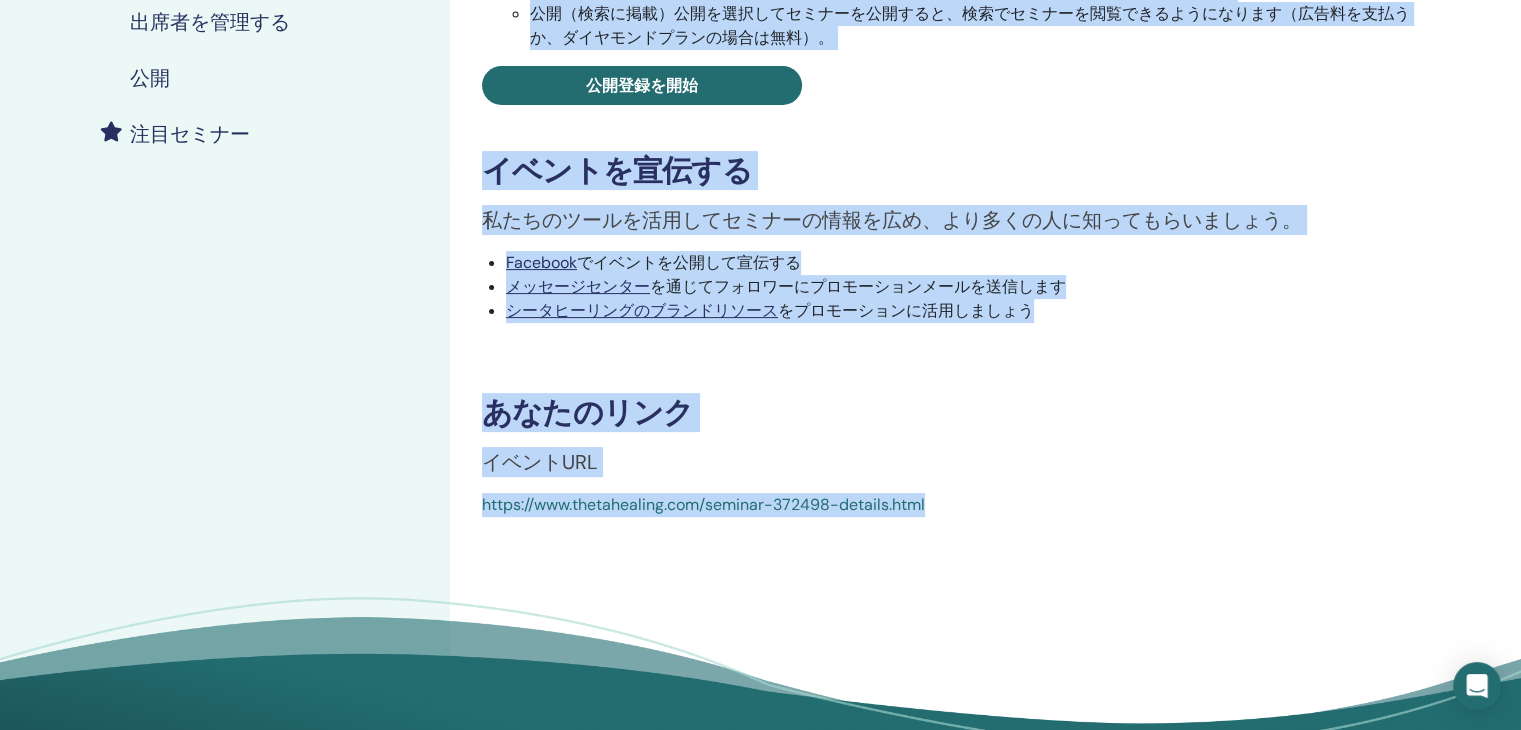 scroll, scrollTop: 0, scrollLeft: 0, axis: both 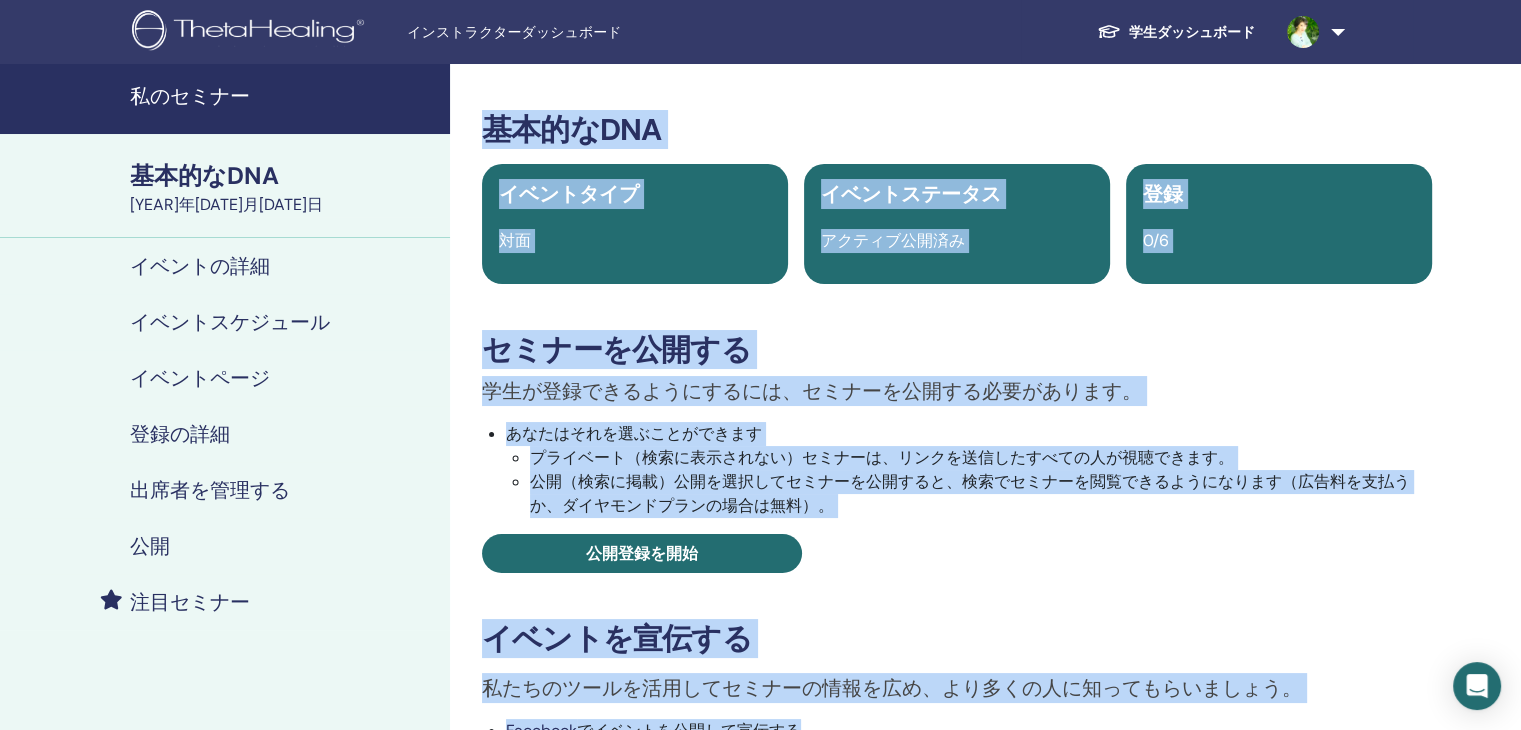 click on "基本的なDNA イベントタイプ 対面 イベントステータス アクティブ公開済み 登録 0/6 セミナーを公開する 学生が登録できるようにするには、セミナーを公開する必要があります。 あなたはそれを選ぶことができます プライベート（検索に表示されない）セミナーは、リンクを送信したすべての人が視聴できます。 公開（検索に掲載）公開を選択してセミナーを公開すると、検索でセミナーを閲覧できるようになります（広告料を支払うか、ダイヤモンドプランの場合は無料）。 公開登録を開始 イベントを宣伝する 私たちのツールを活用してセミナーの情報を広め、より多くの人に知ってもらいましょう。 Facebook でイベントを公開して宣伝する   メッセージセンター を通じてフォロワーにプロモーションメールを送信します   をプロモーションに" at bounding box center [957, 548] 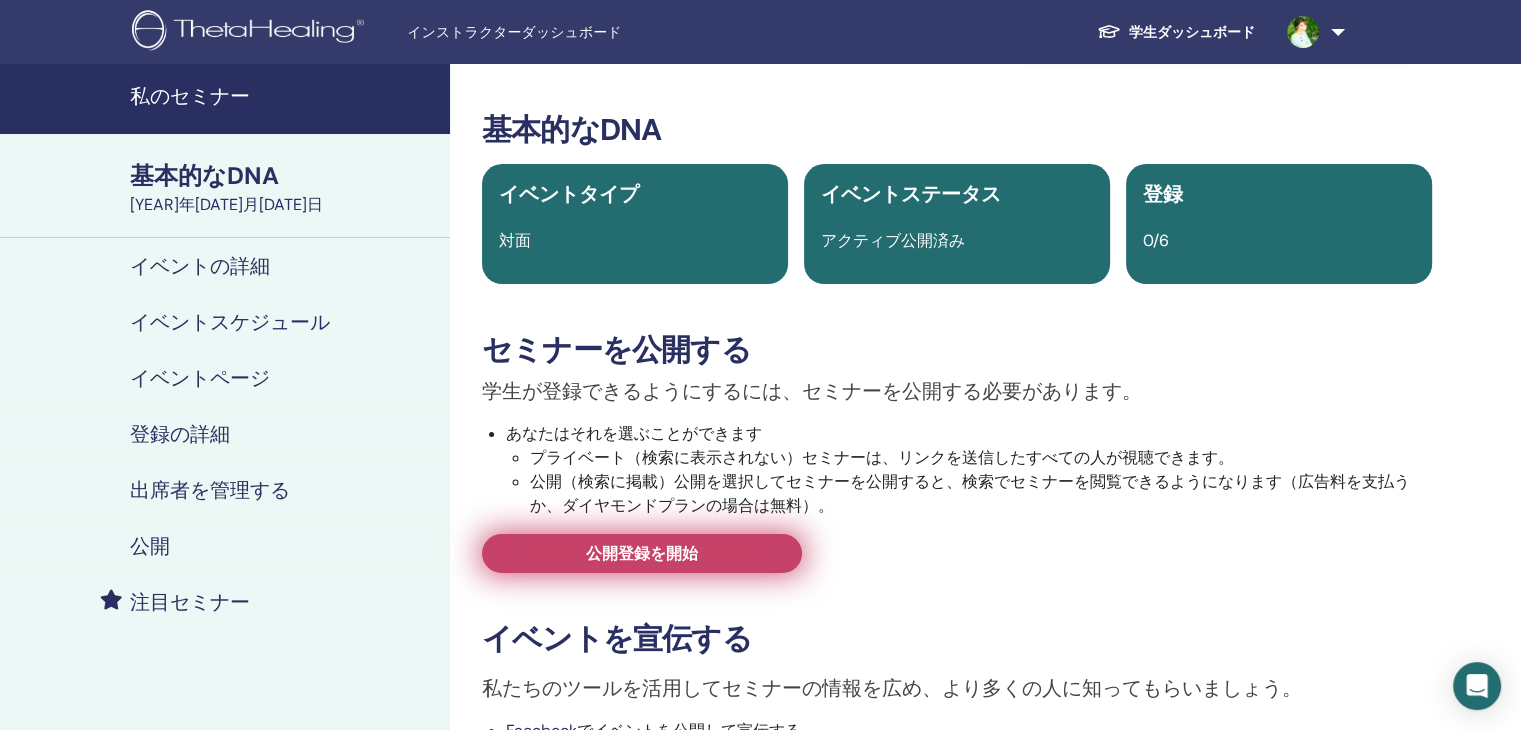 click on "公開登録を開始" at bounding box center (642, 553) 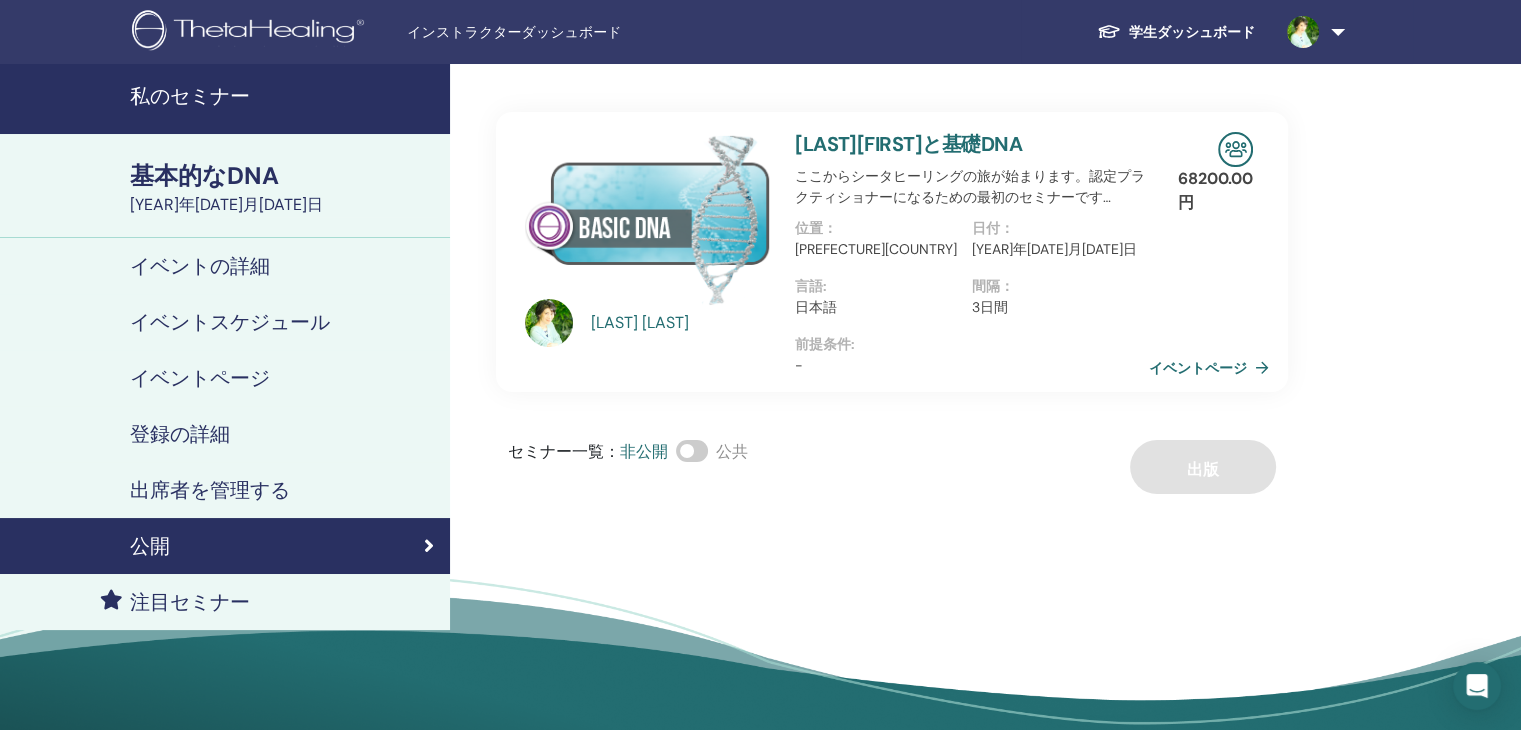 click on "基本的なDNA" at bounding box center [204, 175] 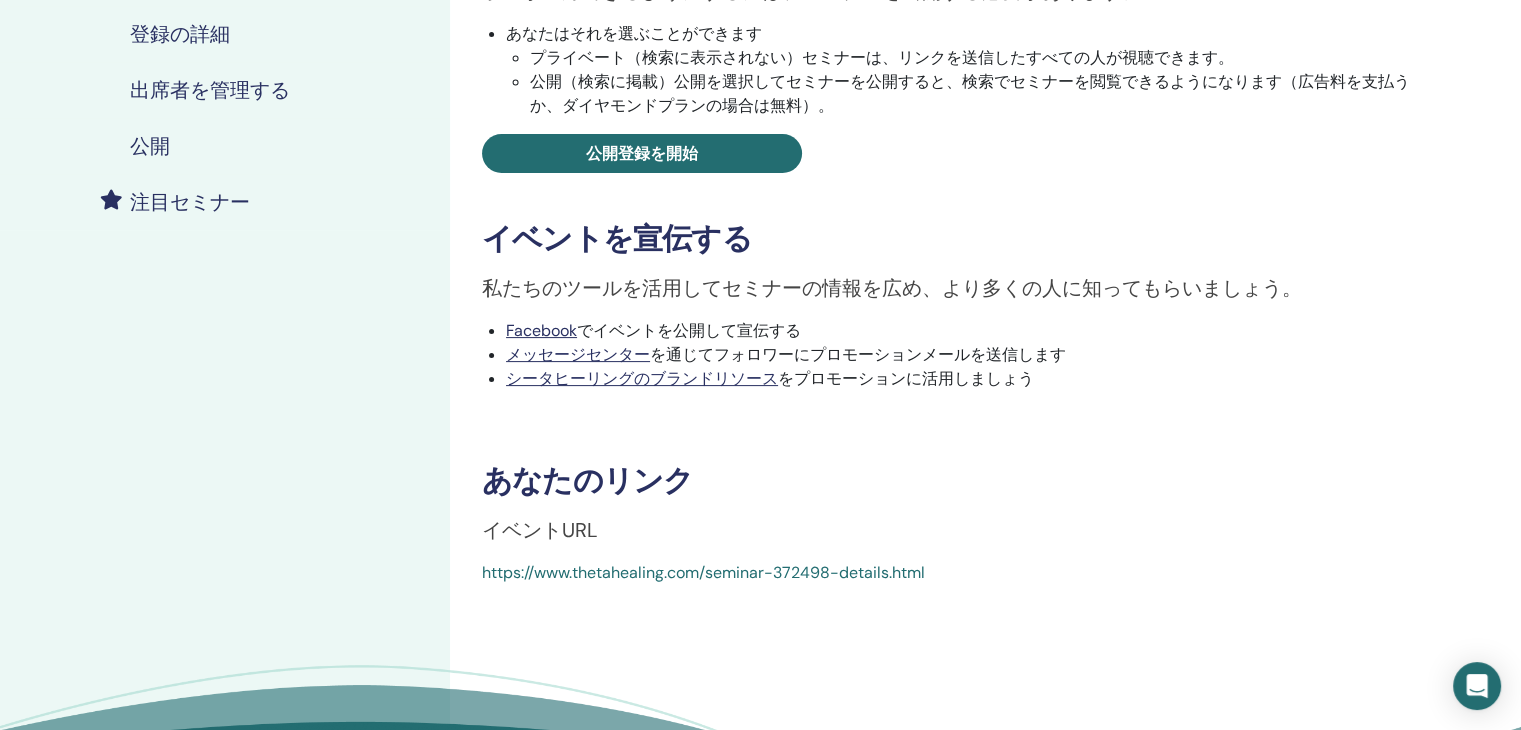 scroll, scrollTop: 100, scrollLeft: 0, axis: vertical 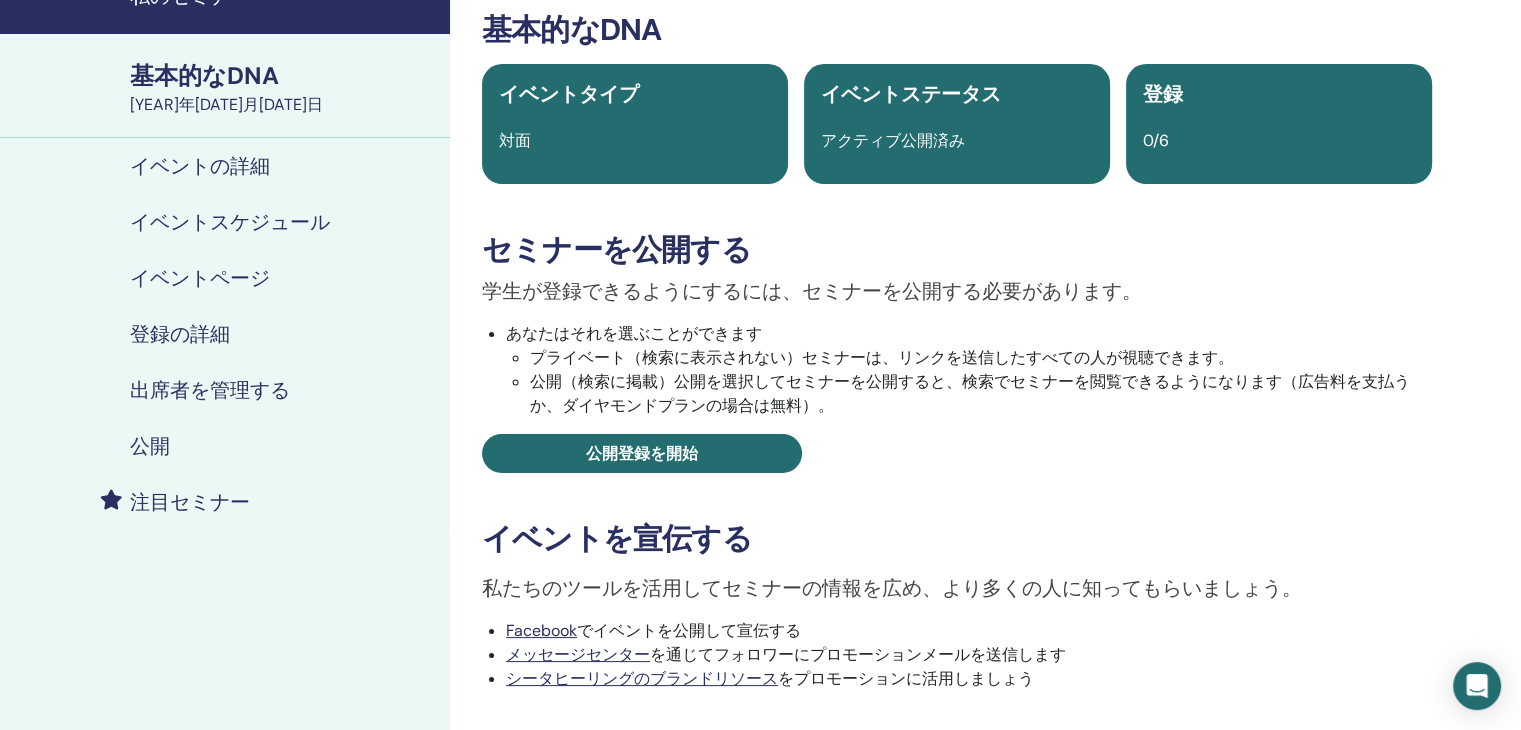 click on "基本的なDNA" at bounding box center [204, 75] 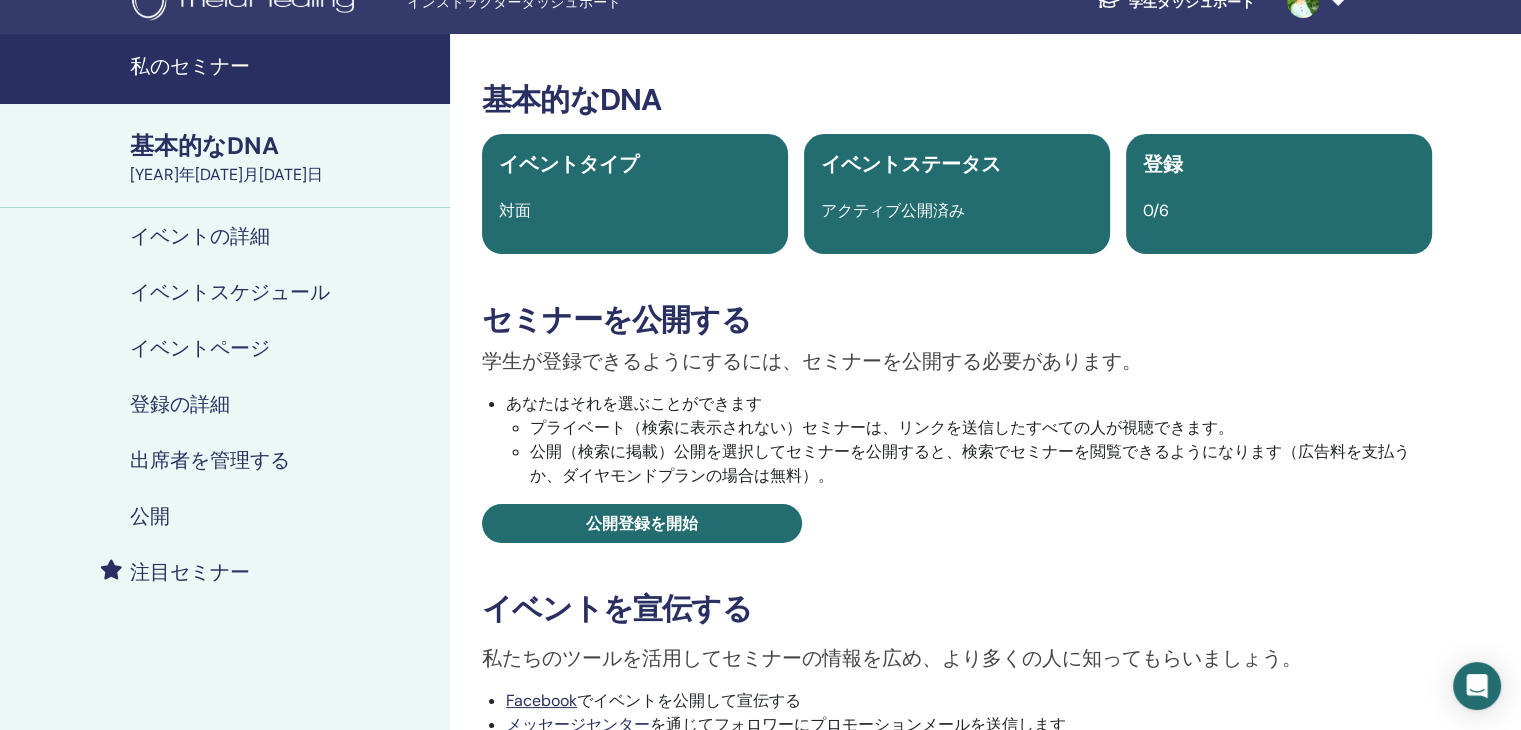 scroll, scrollTop: 0, scrollLeft: 0, axis: both 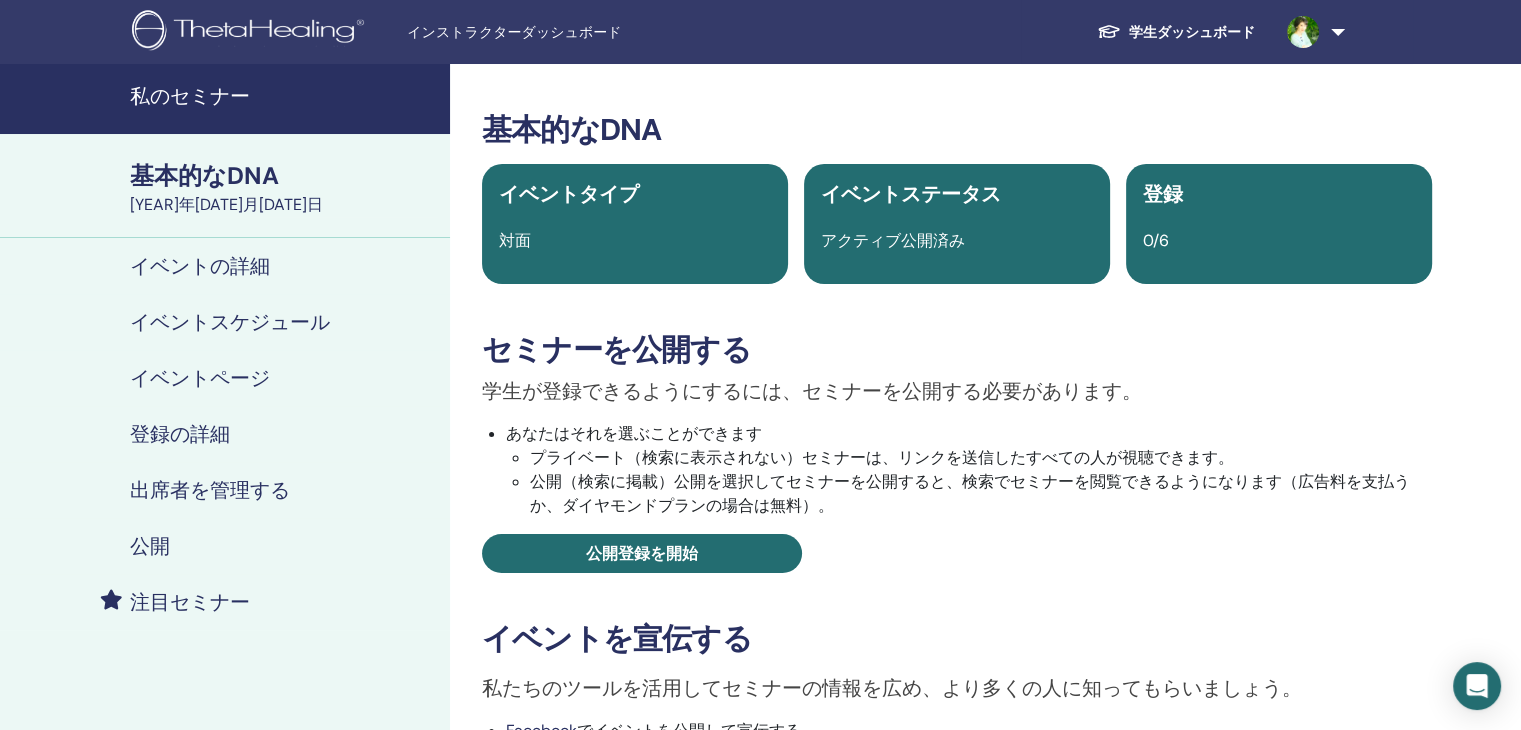click on "私のセミナー" at bounding box center (284, 96) 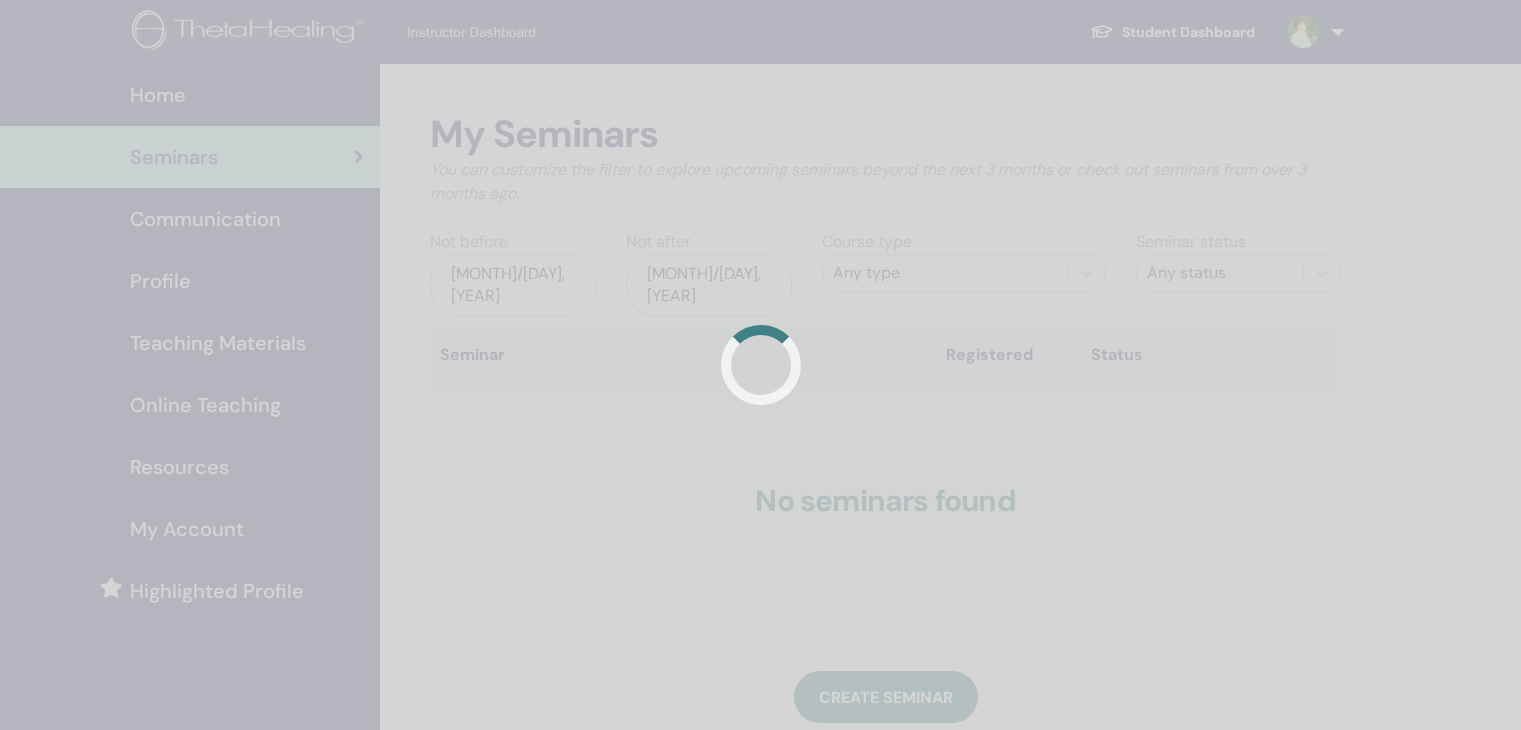 scroll, scrollTop: 0, scrollLeft: 0, axis: both 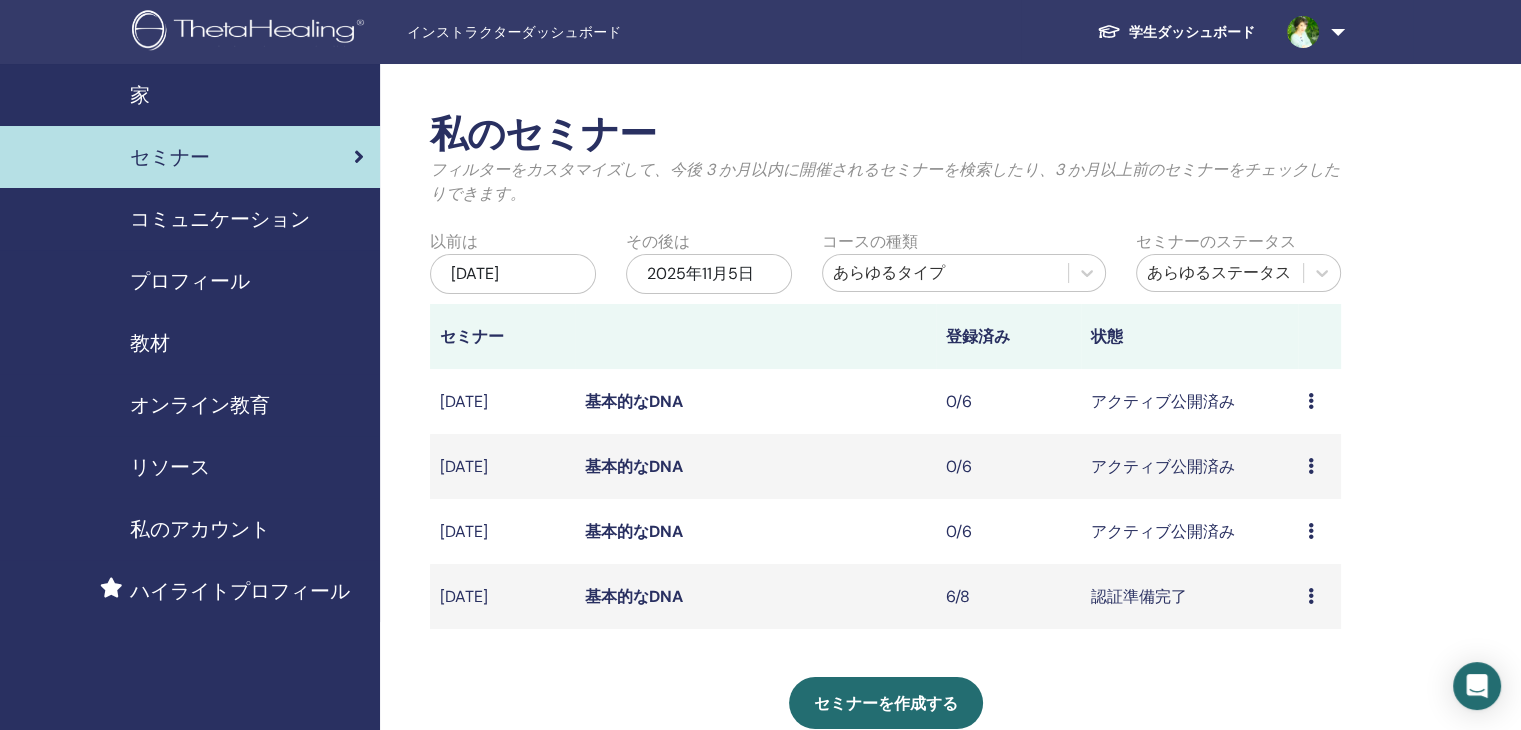 click on "プレビュー 編集 参加者 キャンセル" at bounding box center [1319, 531] 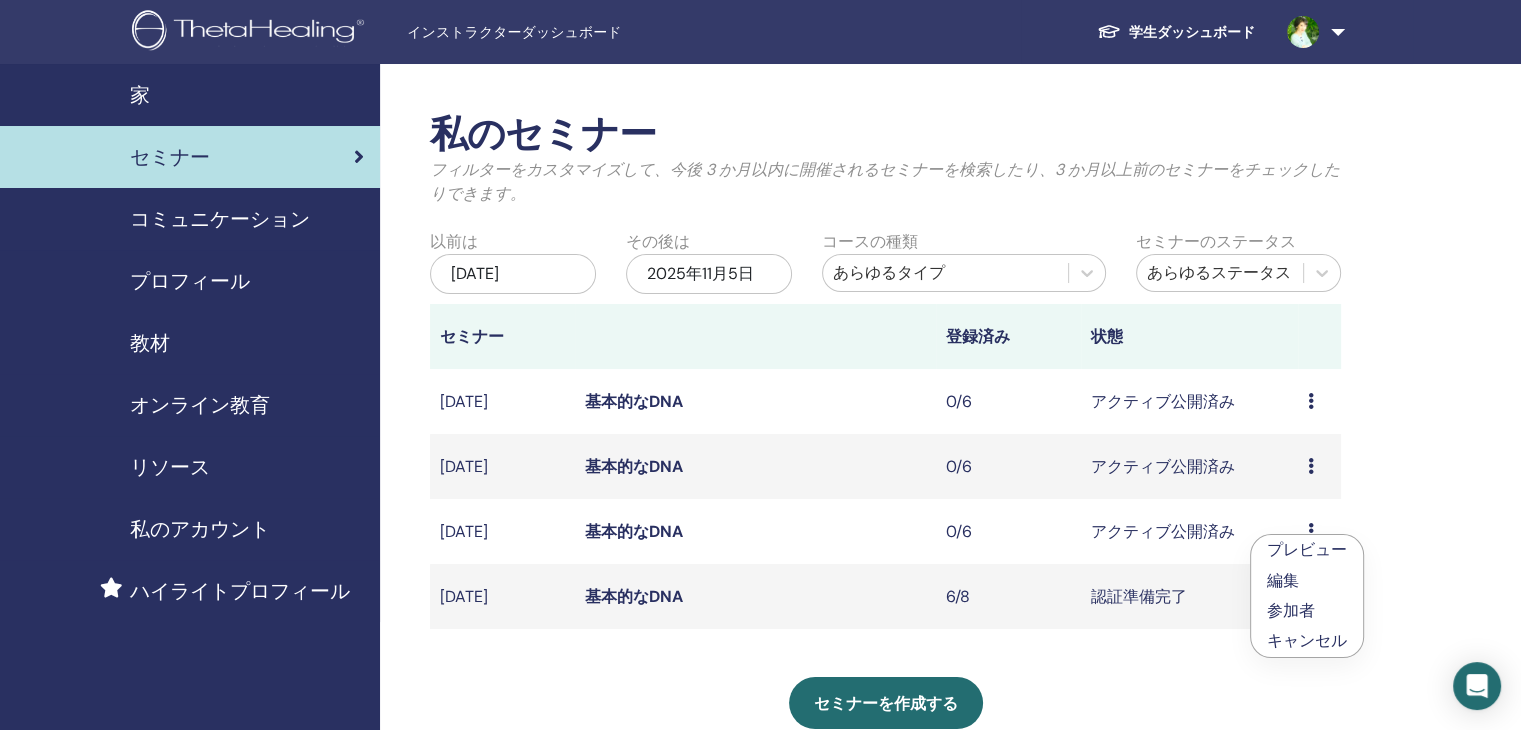 click on "プレビュー" at bounding box center (1307, 550) 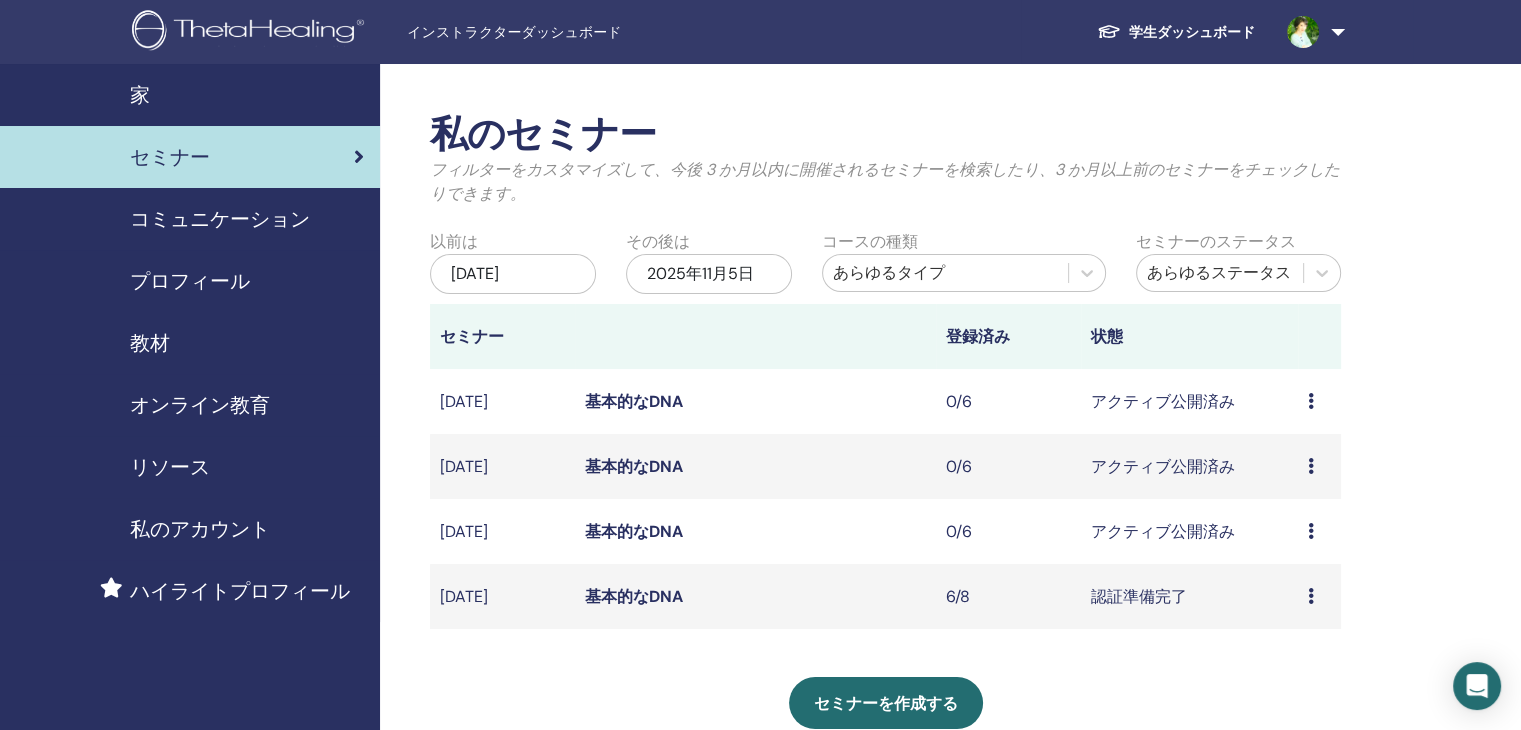 click on "プレビュー 編集 参加者 キャンセル" at bounding box center [1319, 531] 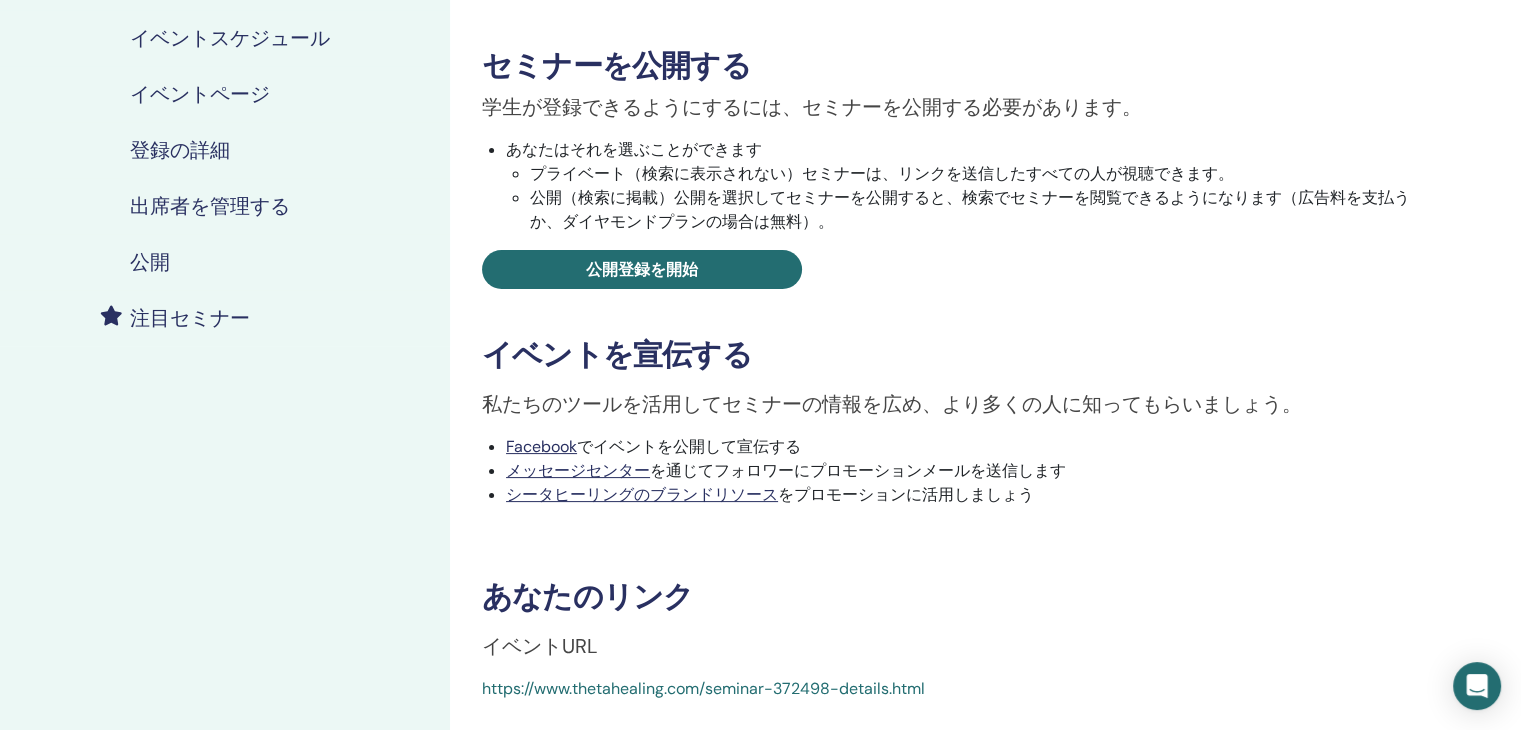 scroll, scrollTop: 400, scrollLeft: 0, axis: vertical 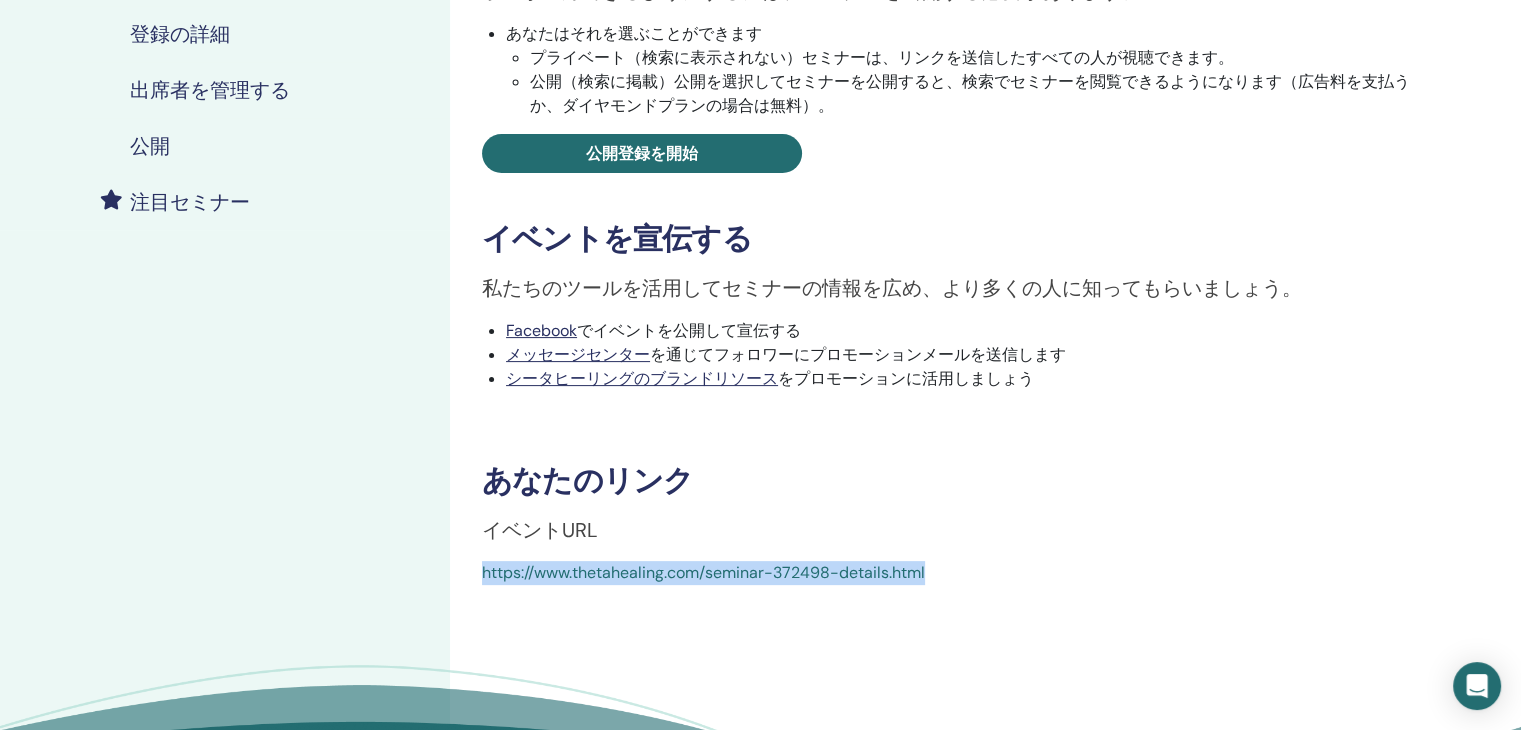 drag, startPoint x: 468, startPoint y: 557, endPoint x: 794, endPoint y: 589, distance: 327.56677 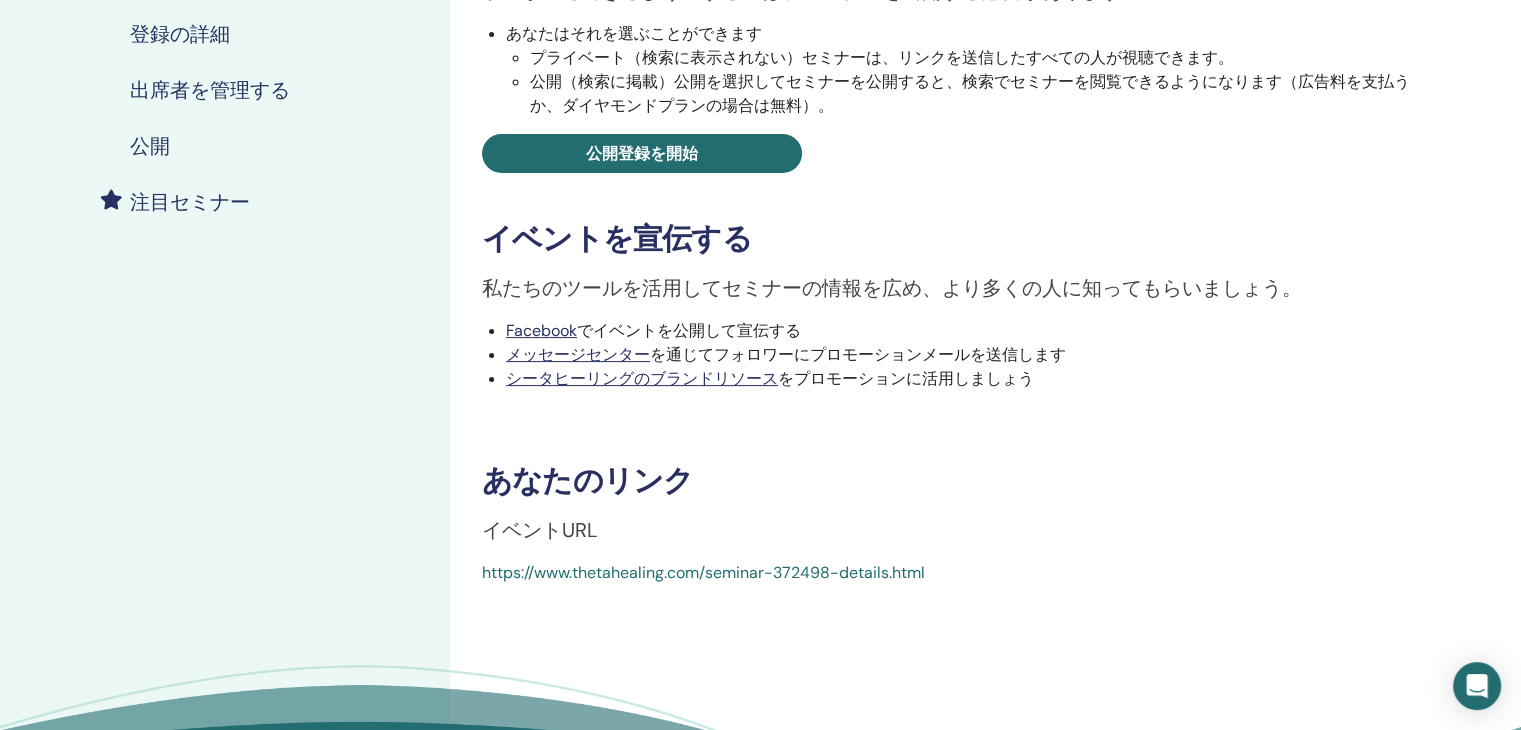 click on "イベントURL" at bounding box center (540, 530) 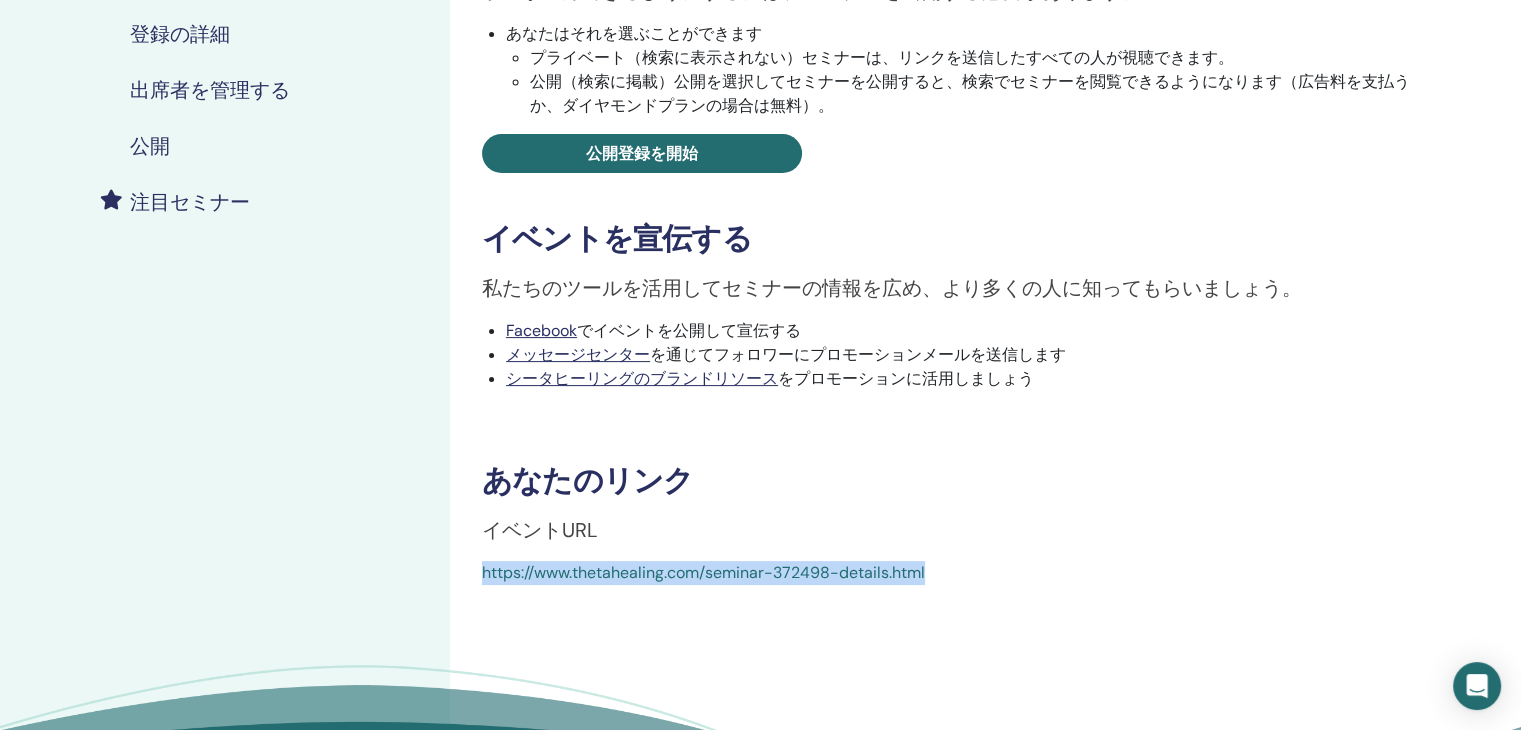 drag, startPoint x: 476, startPoint y: 577, endPoint x: 1021, endPoint y: 586, distance: 545.0743 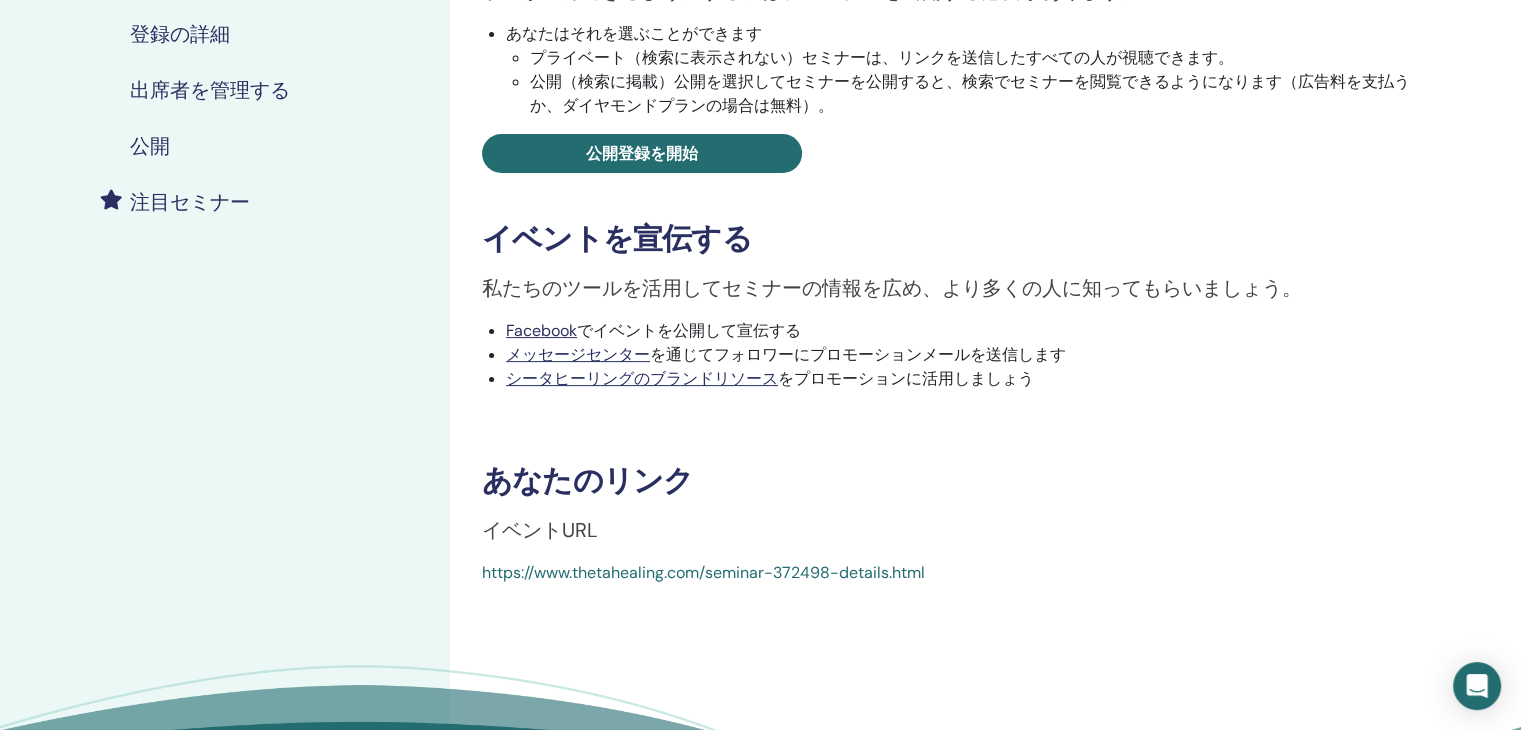 drag, startPoint x: 870, startPoint y: 565, endPoint x: 538, endPoint y: 565, distance: 332 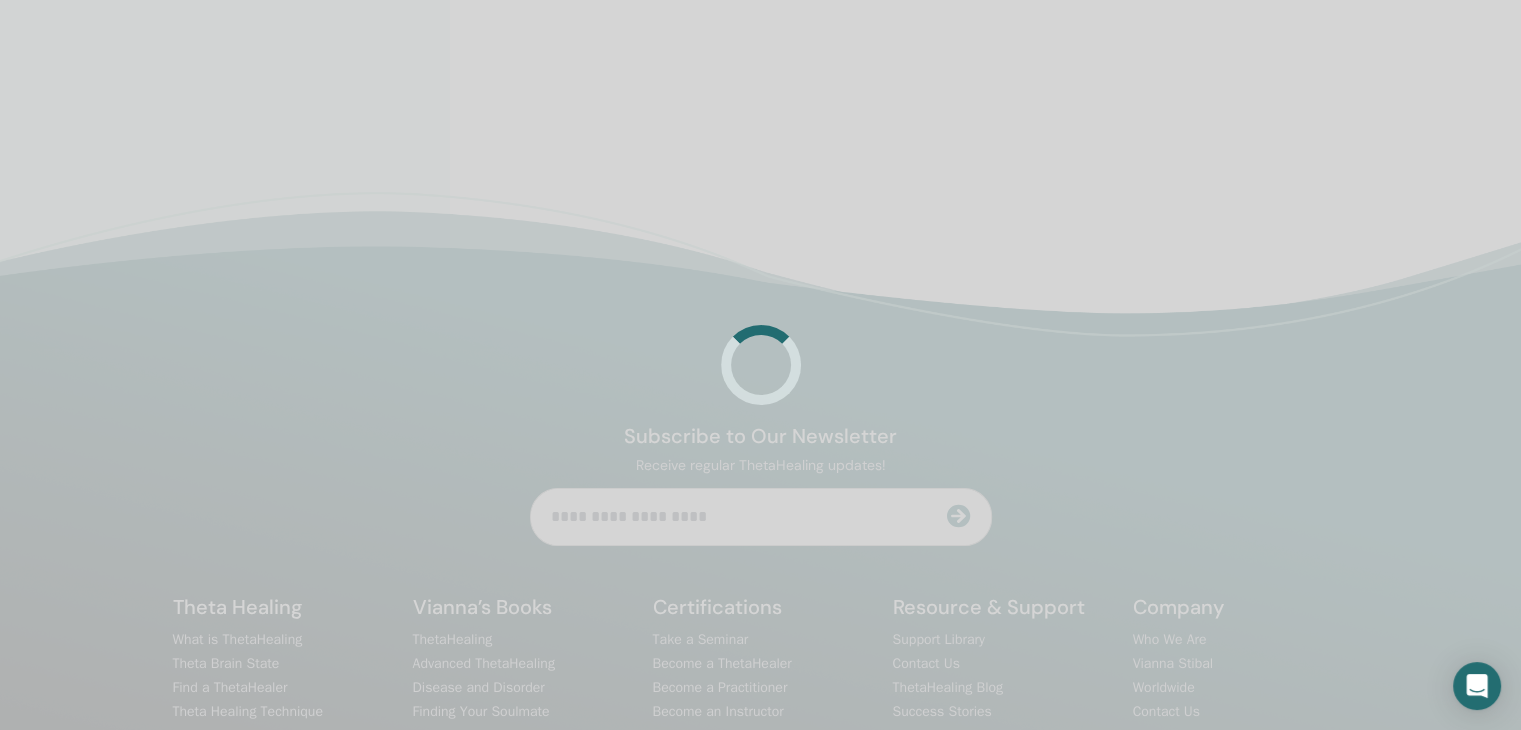 scroll, scrollTop: 400, scrollLeft: 0, axis: vertical 